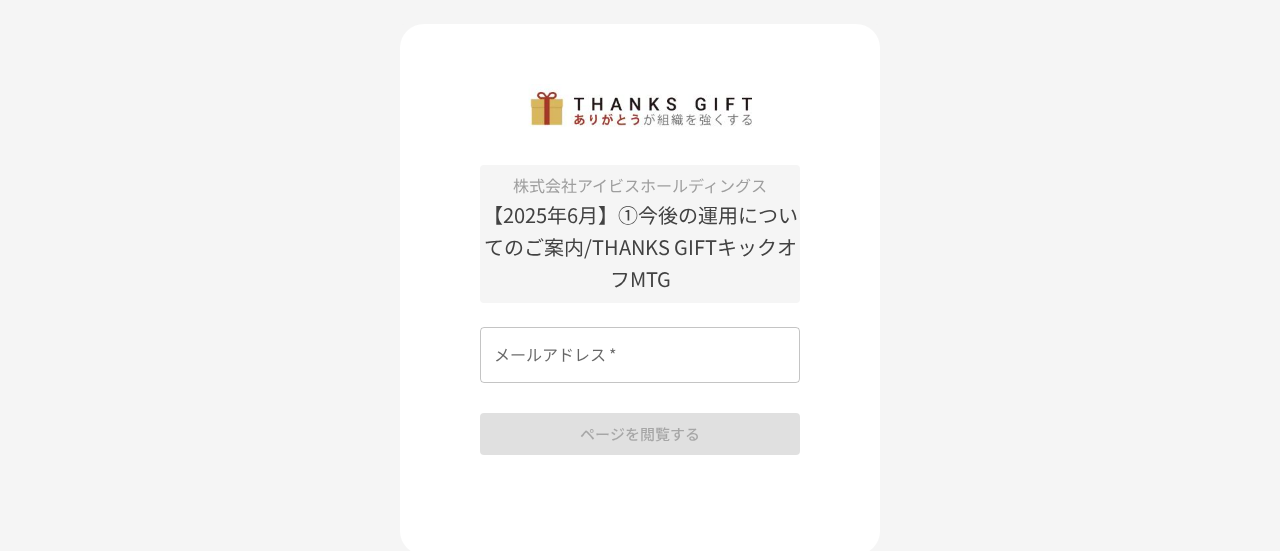 scroll, scrollTop: 0, scrollLeft: 0, axis: both 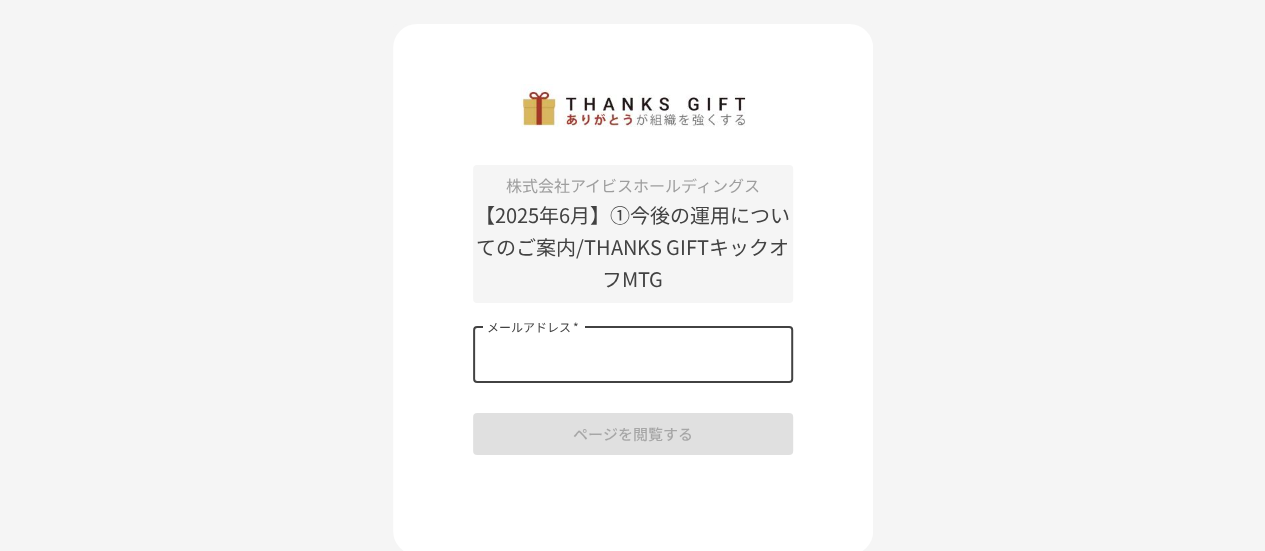 click on "メールアドレス   *" at bounding box center (633, 355) 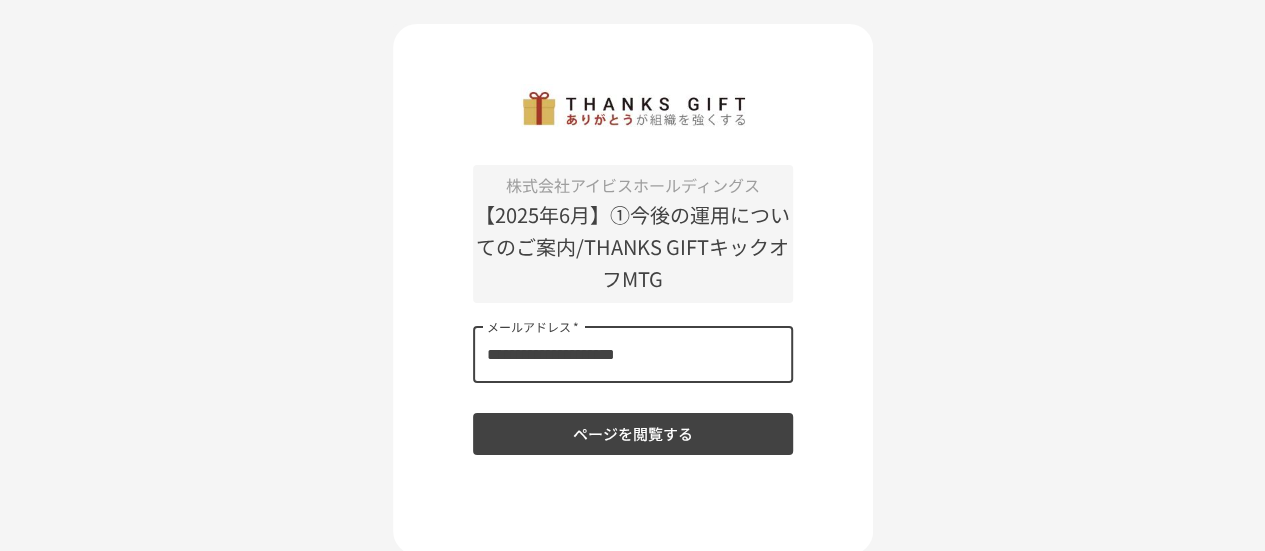 type on "**********" 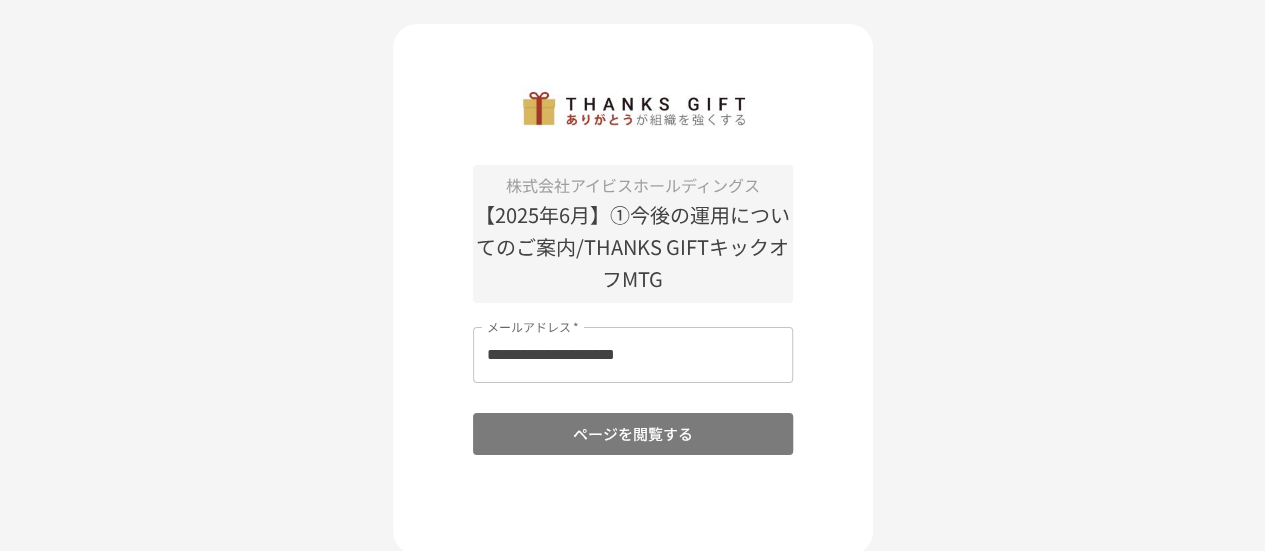 click on "ページを閲覧する" at bounding box center (633, 434) 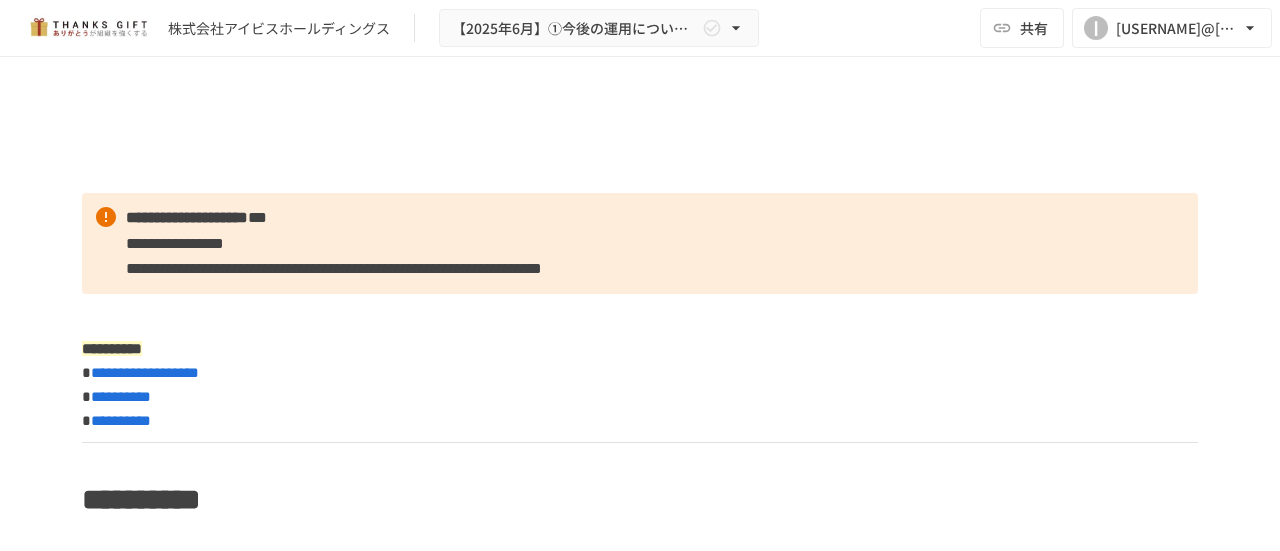 scroll, scrollTop: 0, scrollLeft: 0, axis: both 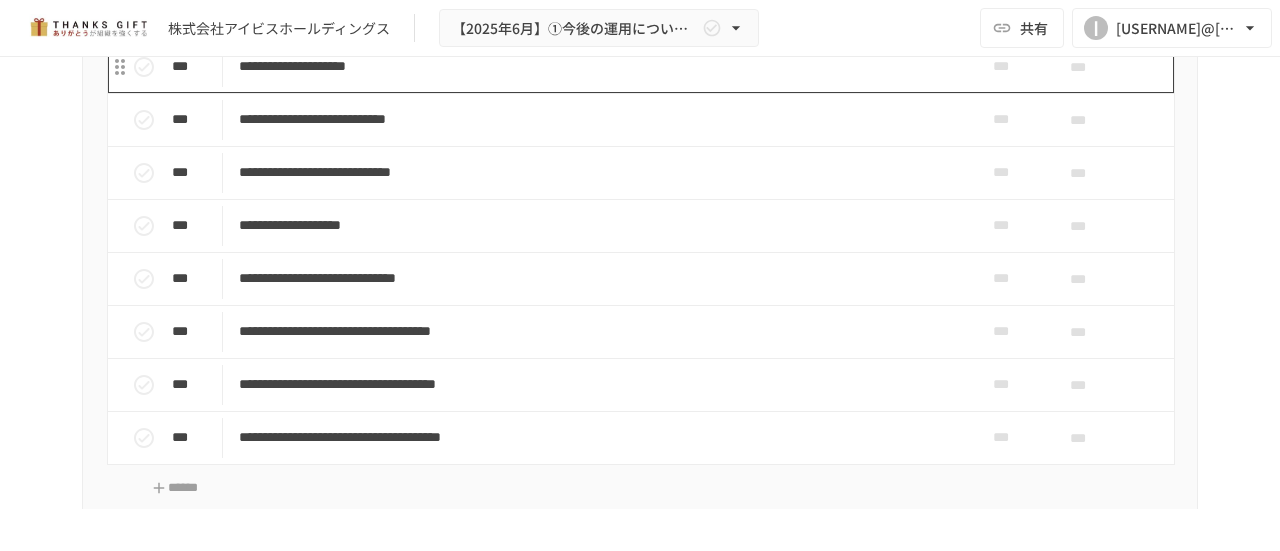 click on "**********" at bounding box center (598, 66) 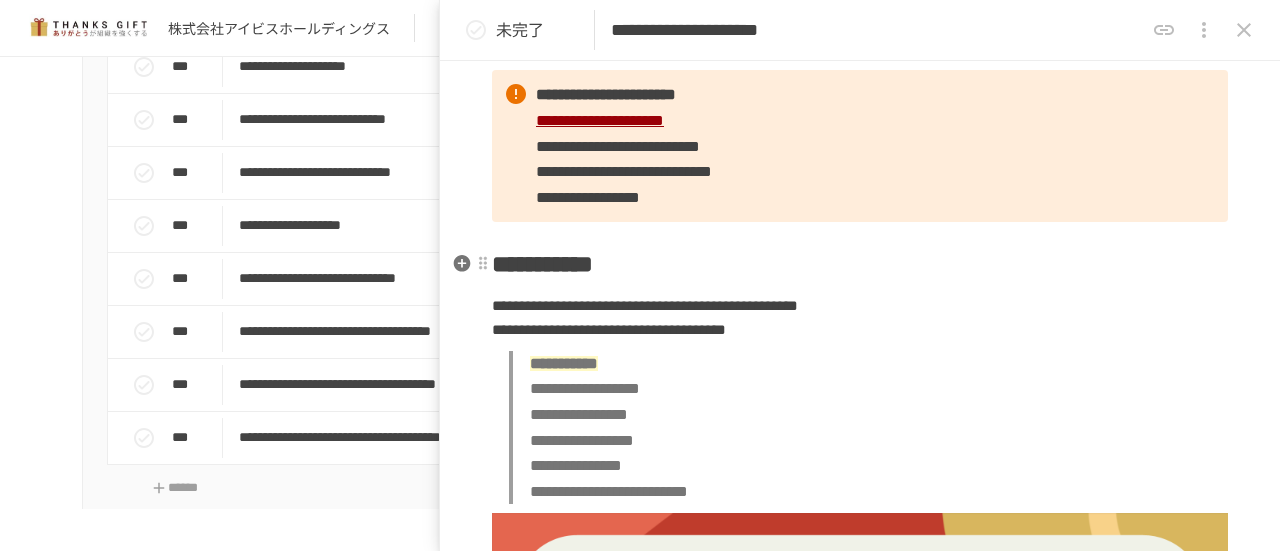 scroll, scrollTop: 0, scrollLeft: 0, axis: both 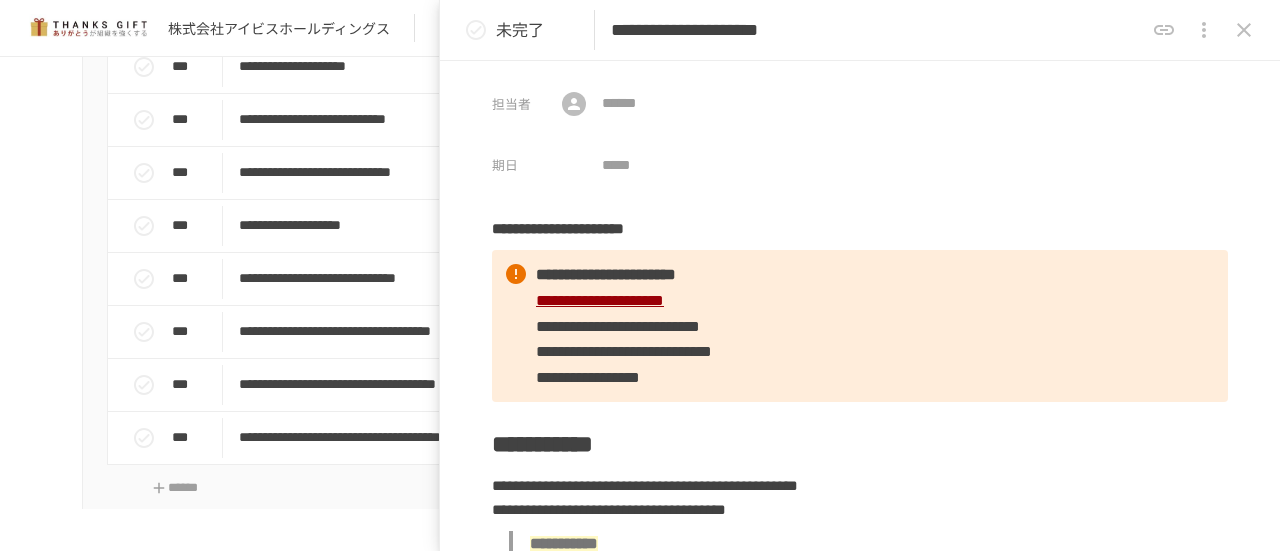 click on "****" at bounding box center [598, 21] 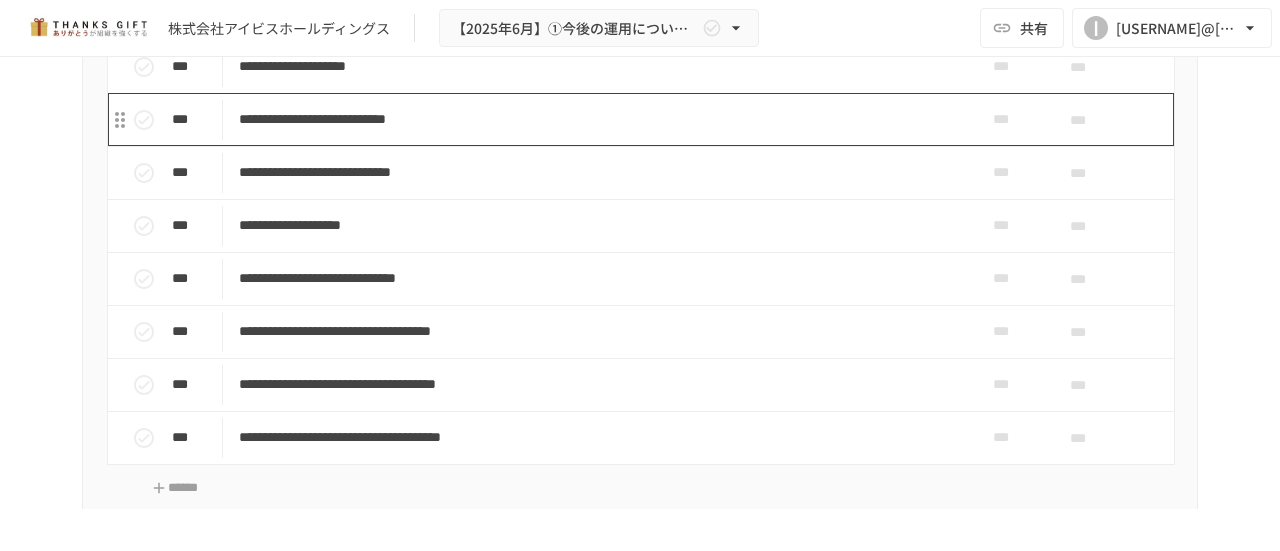 click on "**********" at bounding box center [598, 119] 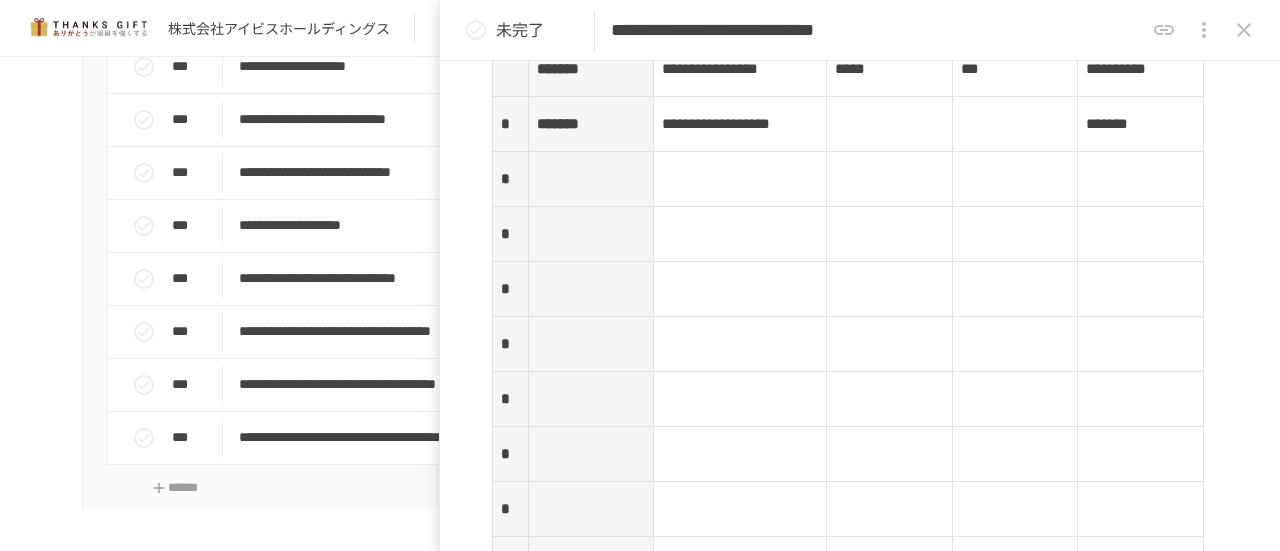 scroll, scrollTop: 2900, scrollLeft: 0, axis: vertical 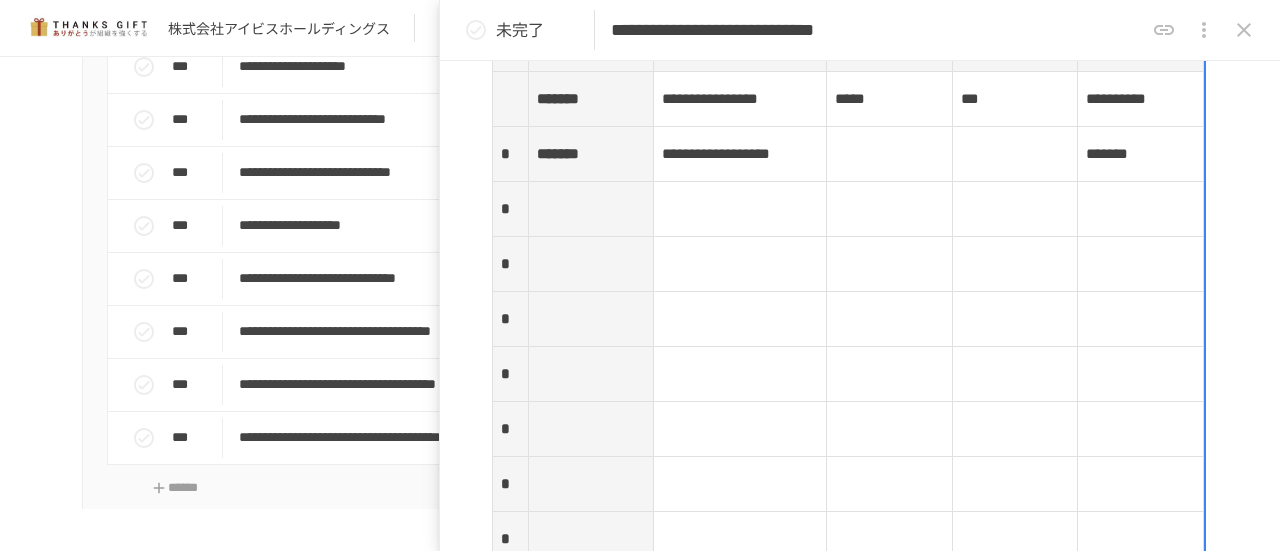 click at bounding box center [591, 209] 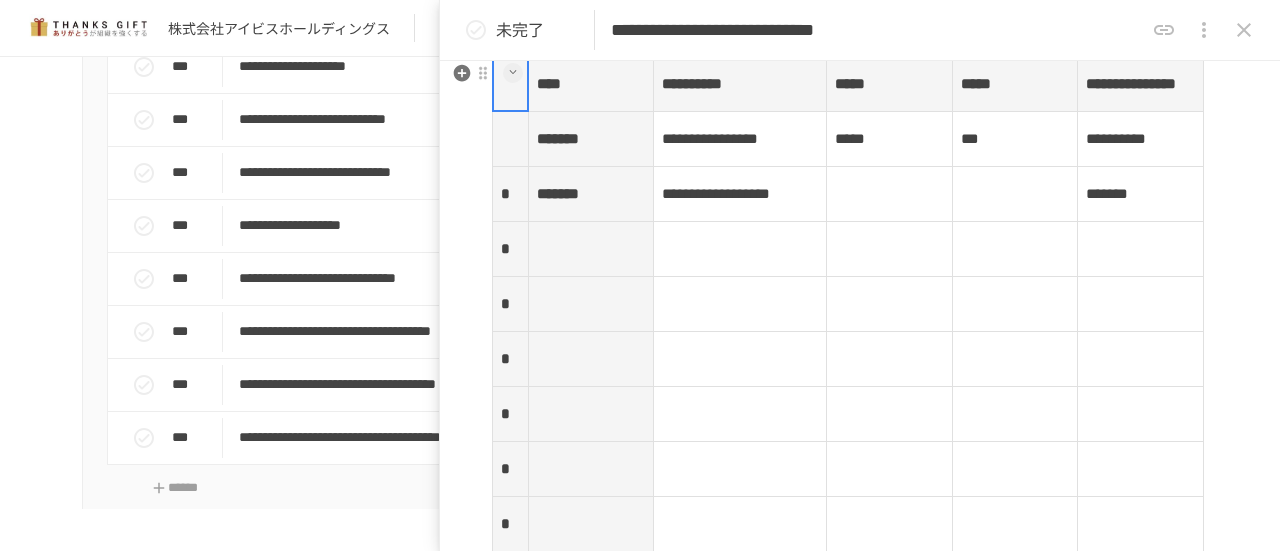 click at bounding box center [591, 249] 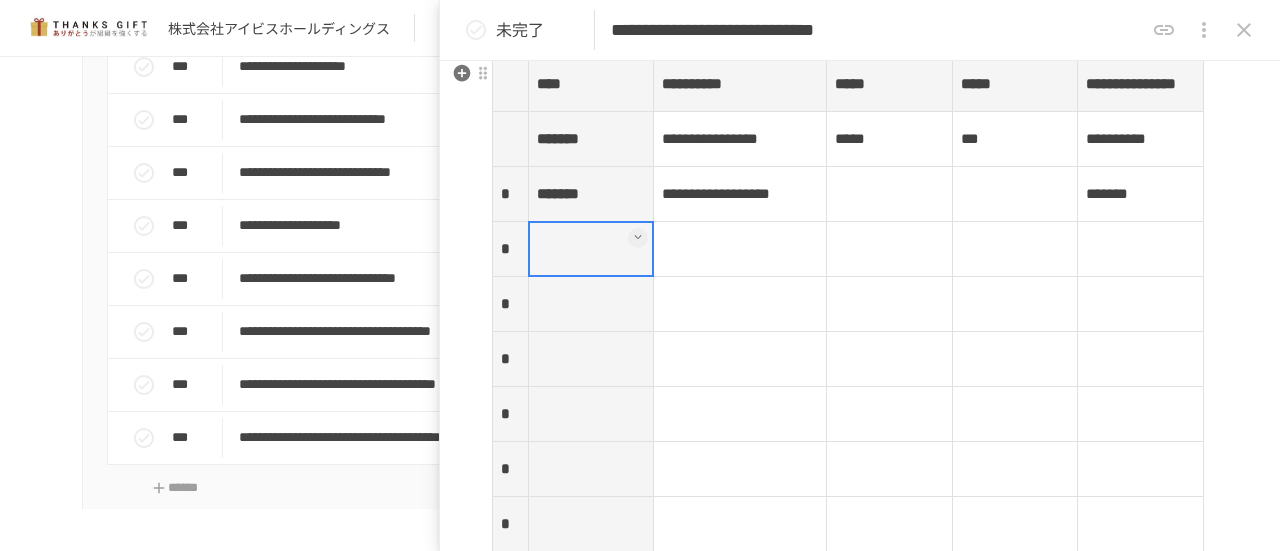 click at bounding box center (638, 238) 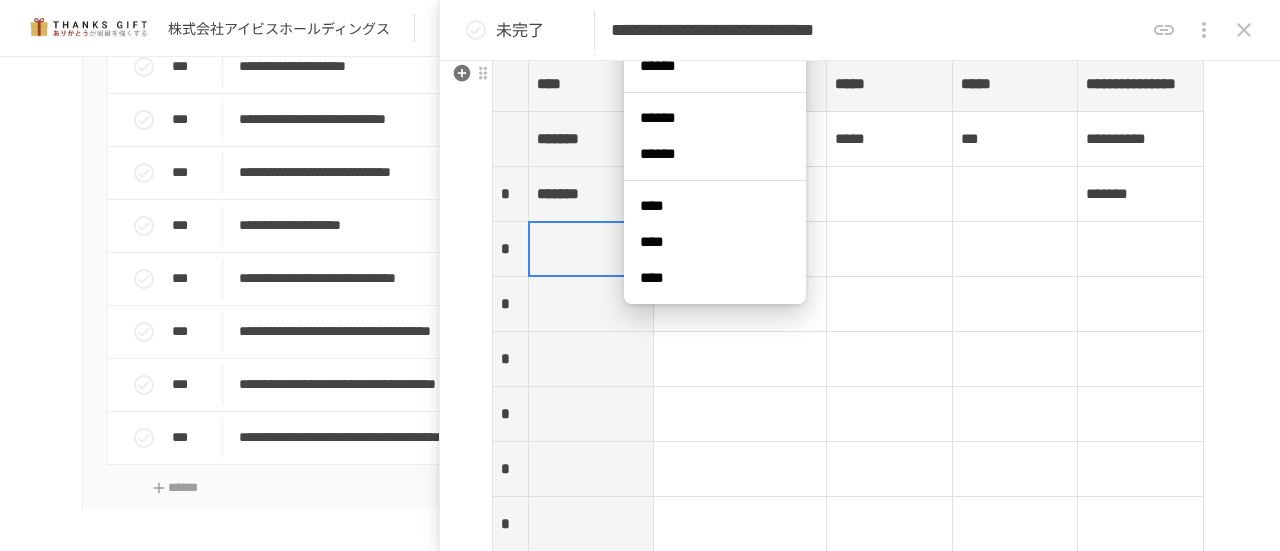click at bounding box center [740, 249] 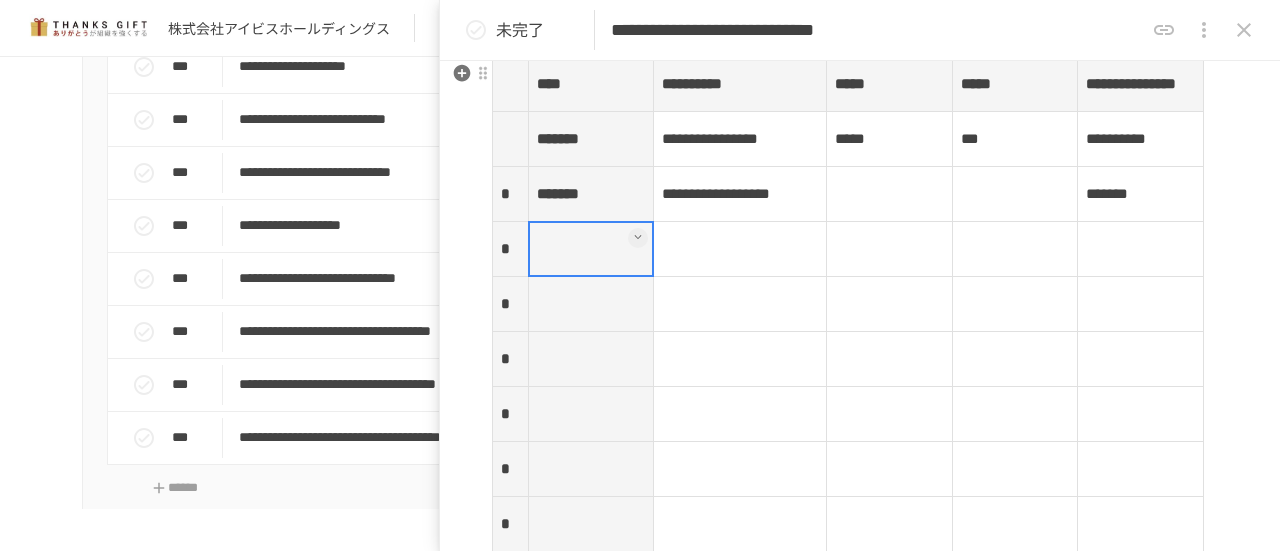 click at bounding box center (591, 249) 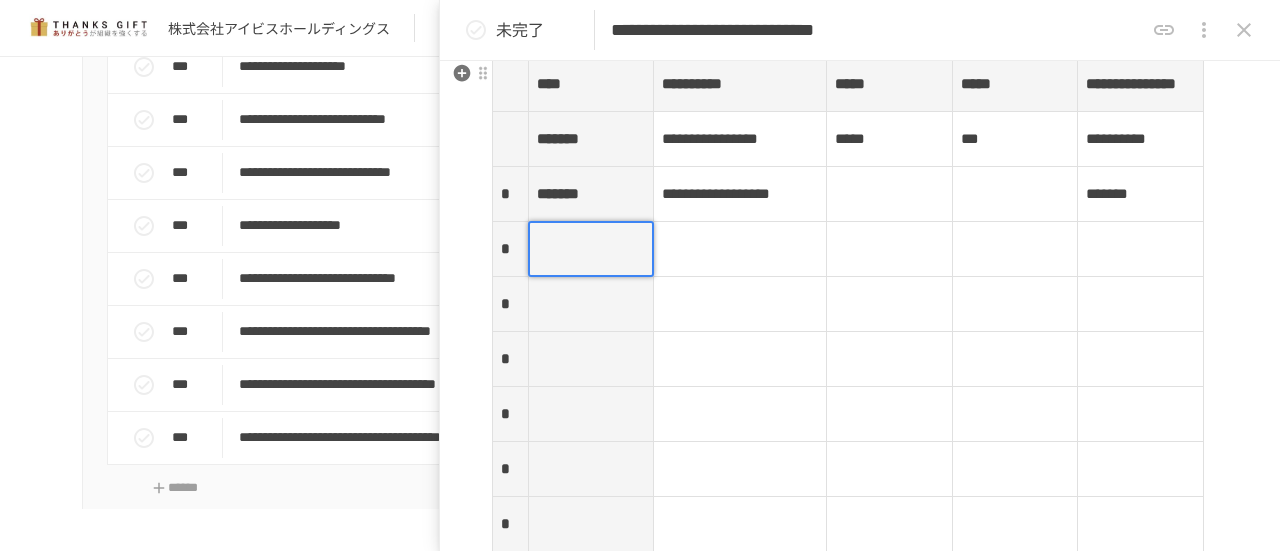 click at bounding box center (740, 249) 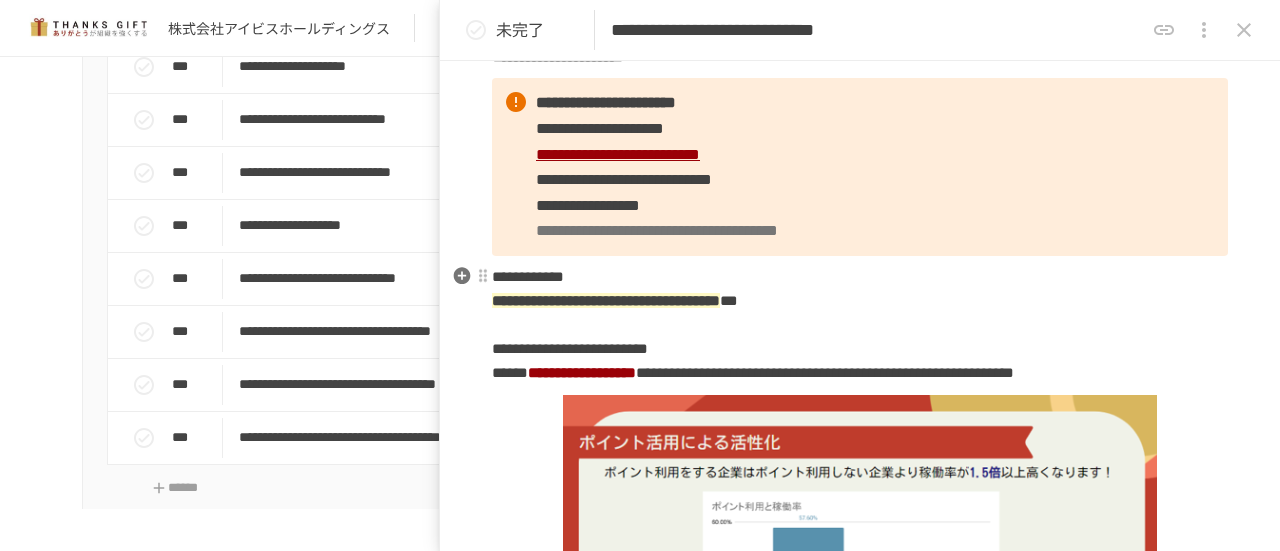 scroll, scrollTop: 0, scrollLeft: 0, axis: both 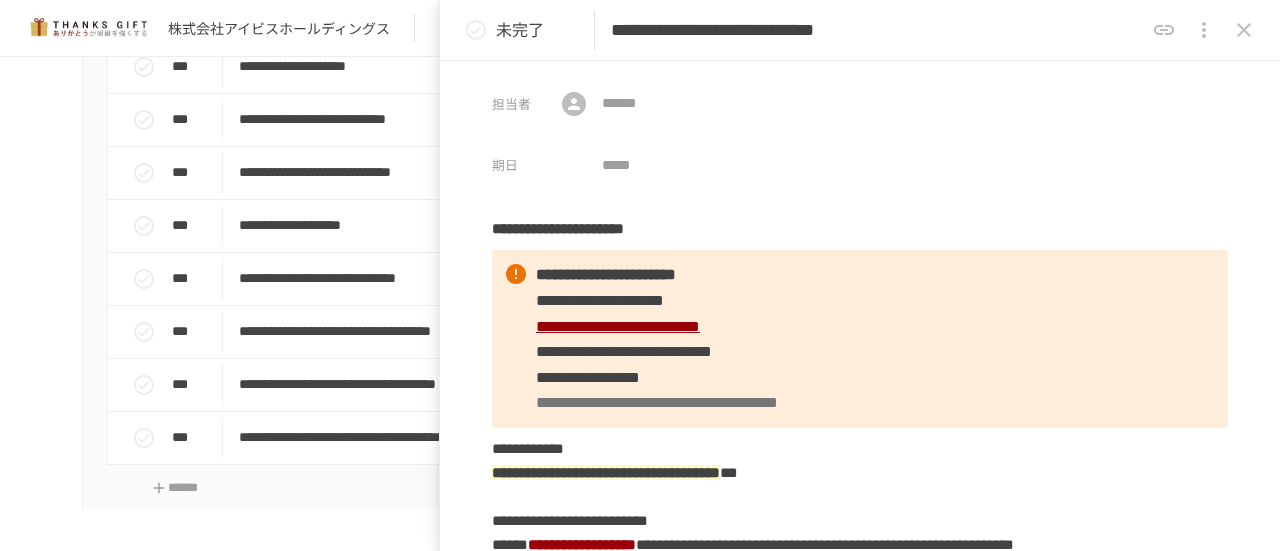 click at bounding box center (1244, 30) 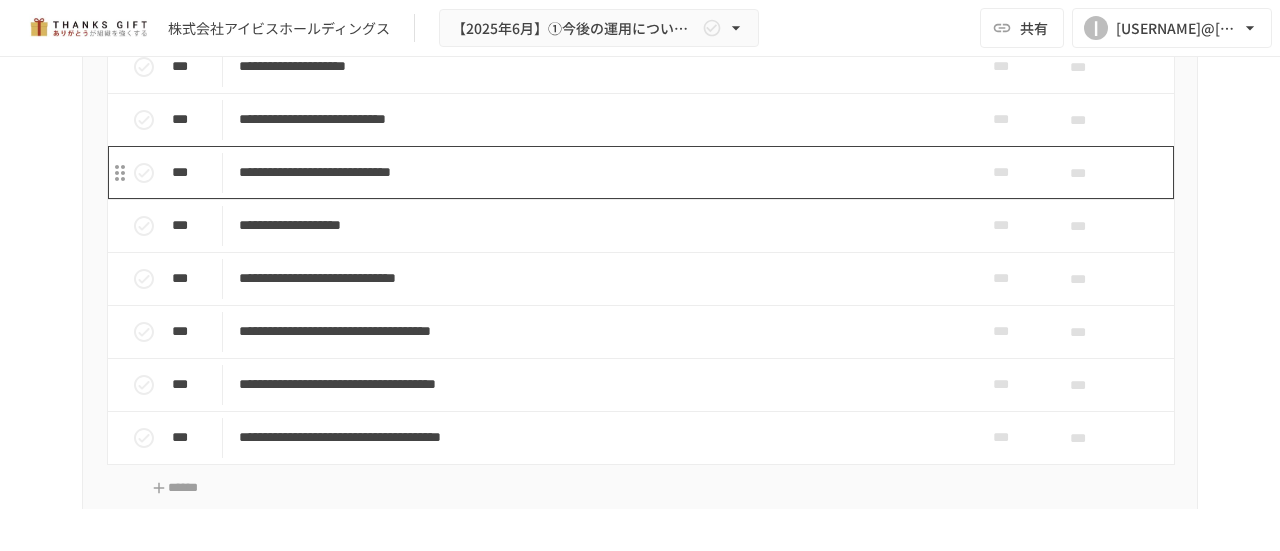 click on "**********" at bounding box center (598, 172) 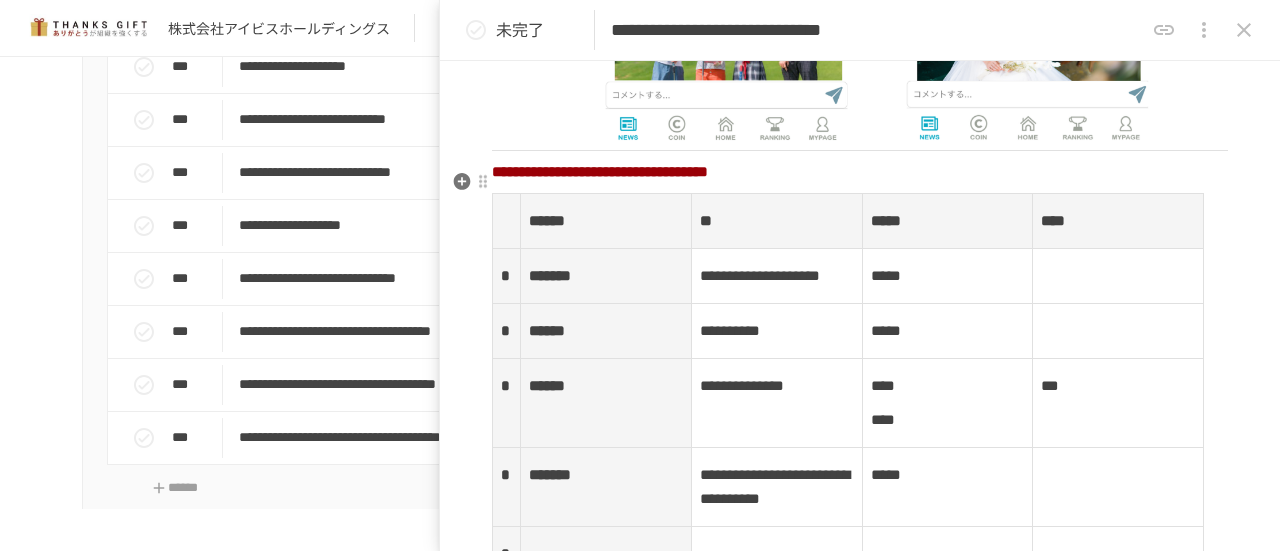 scroll, scrollTop: 2200, scrollLeft: 0, axis: vertical 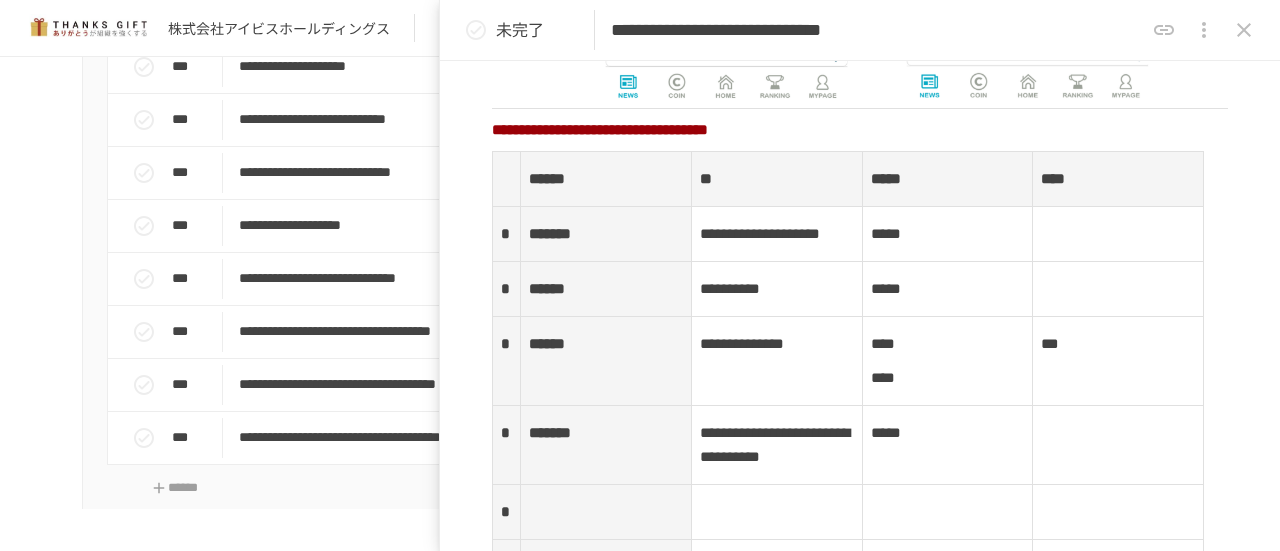 click on "****" at bounding box center [598, 21] 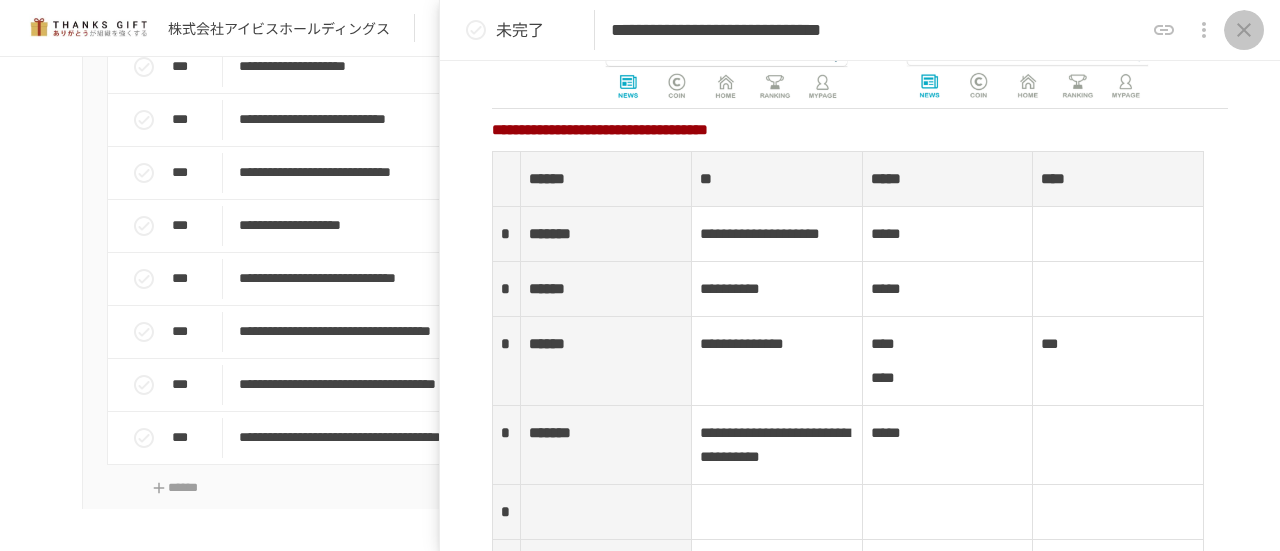 click 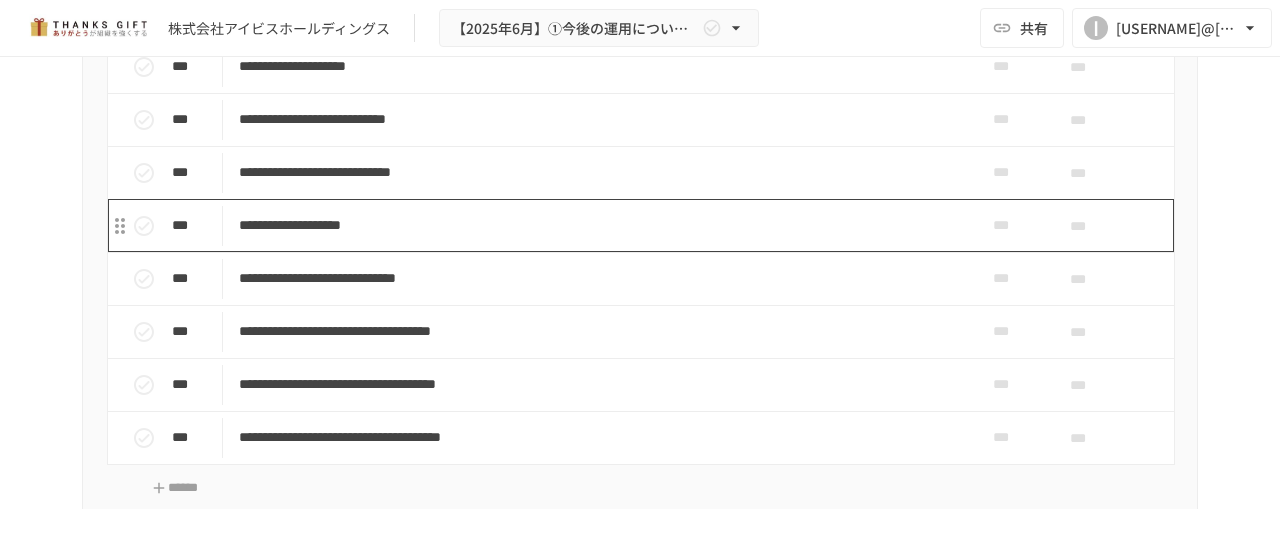 click on "**********" at bounding box center (598, 225) 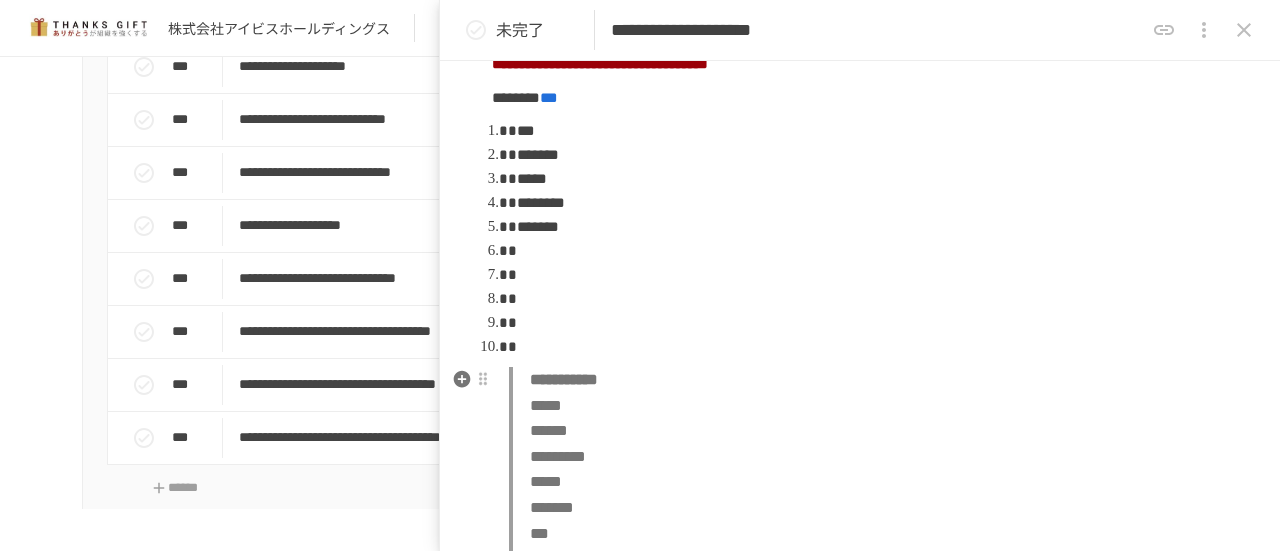 scroll, scrollTop: 1000, scrollLeft: 0, axis: vertical 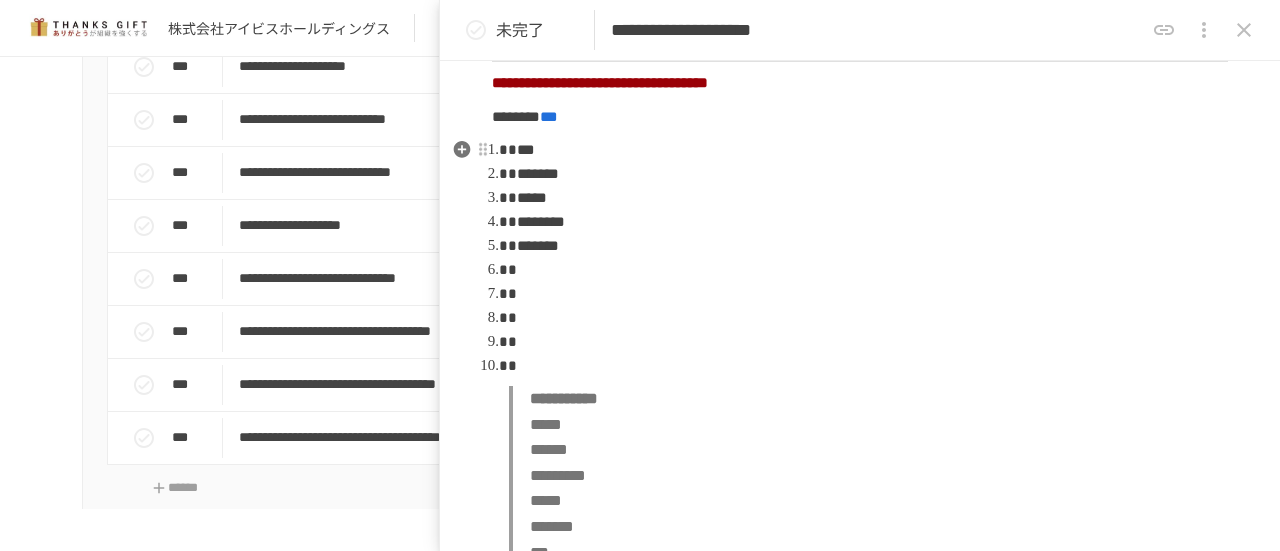 click at bounding box center [868, 270] 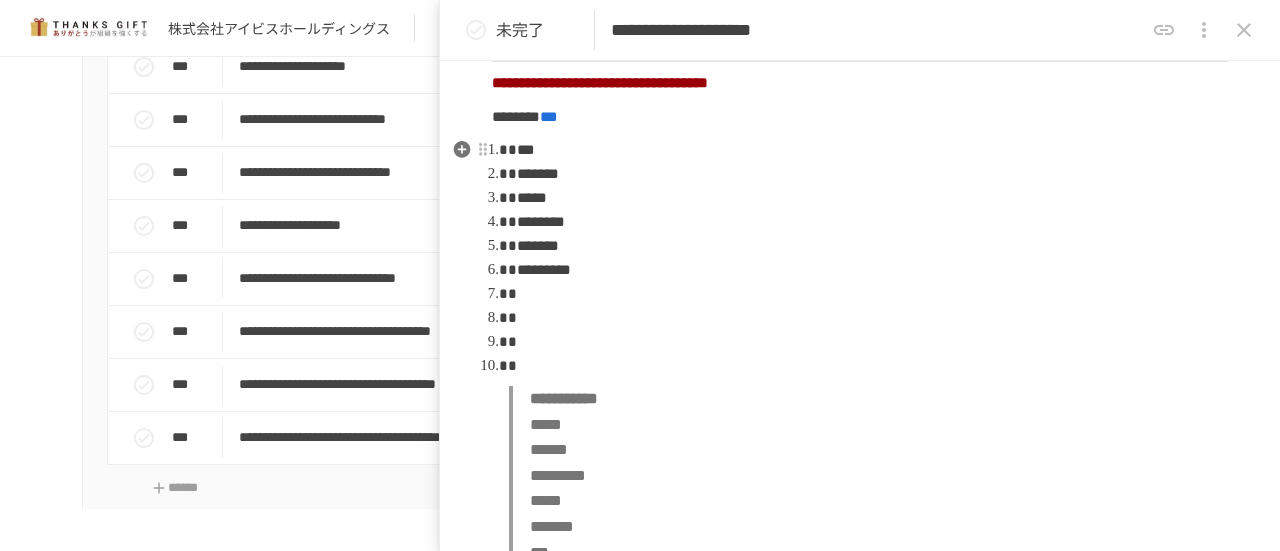 scroll, scrollTop: 900, scrollLeft: 0, axis: vertical 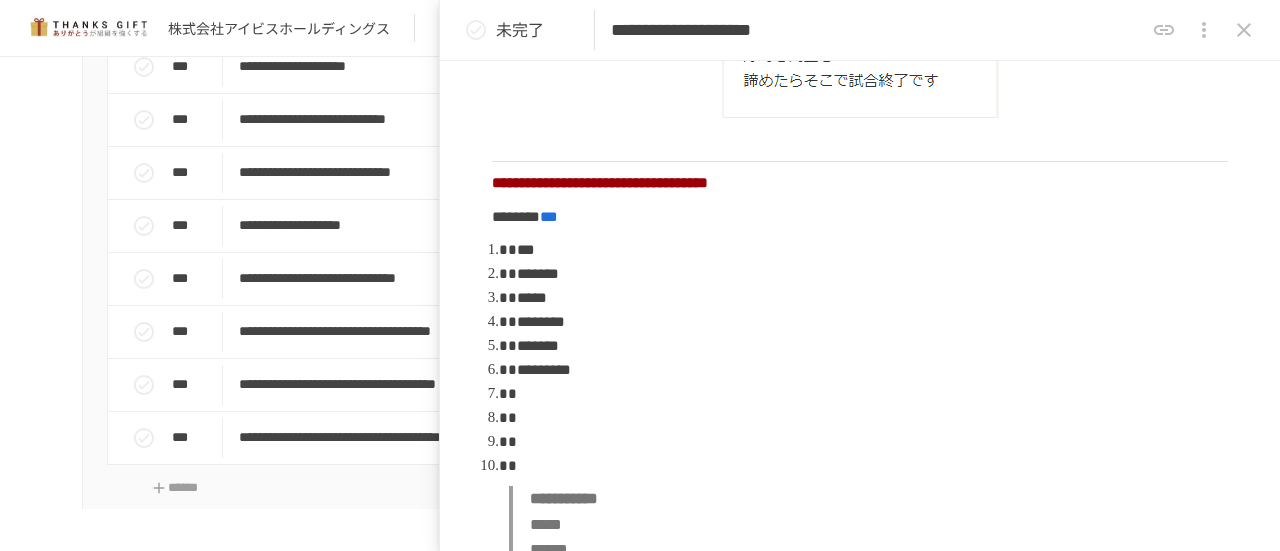 click 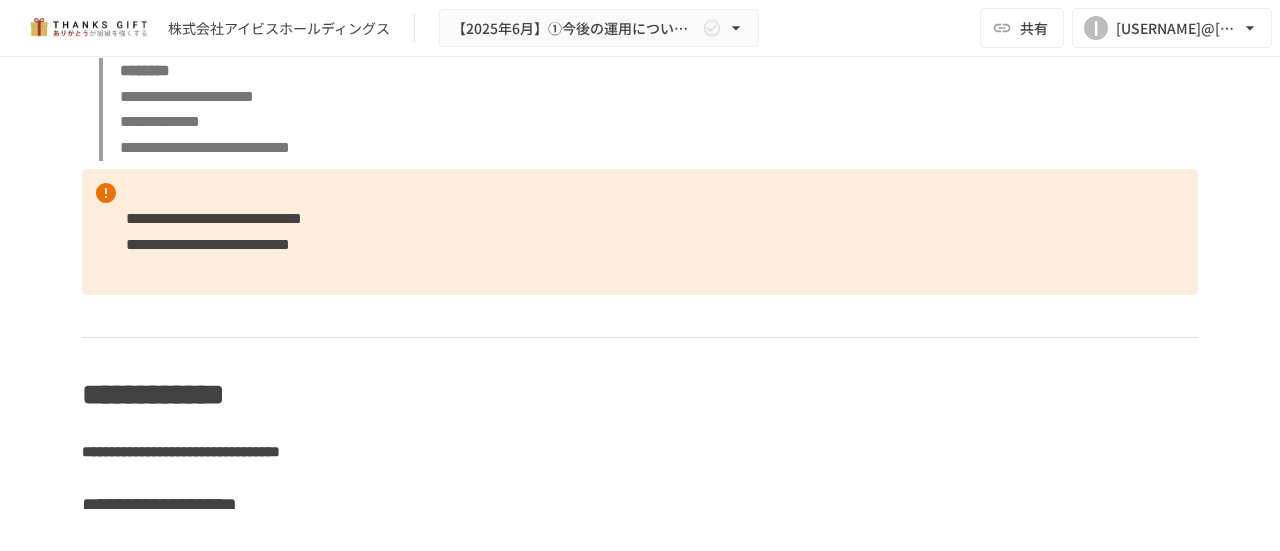 scroll, scrollTop: 4500, scrollLeft: 0, axis: vertical 